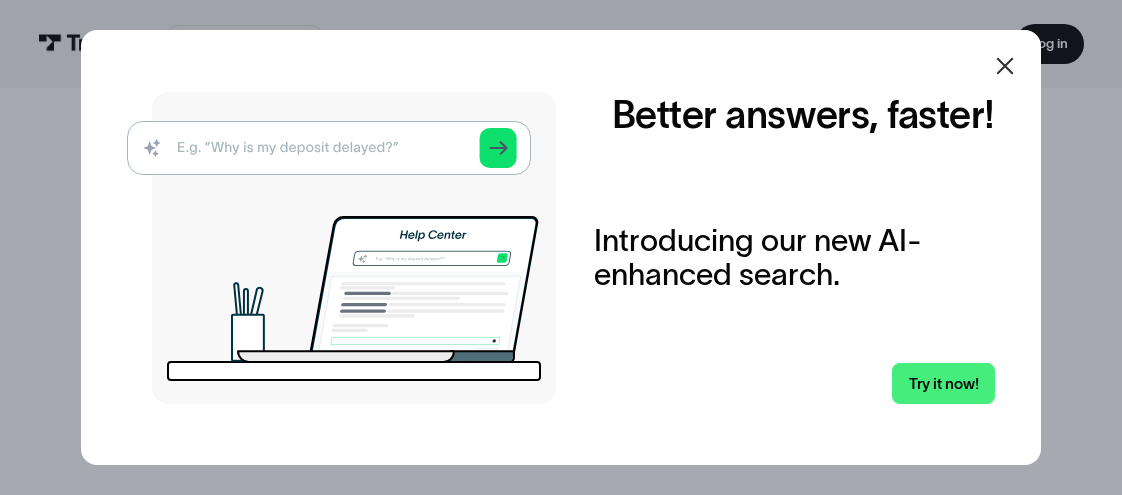 scroll, scrollTop: 0, scrollLeft: 0, axis: both 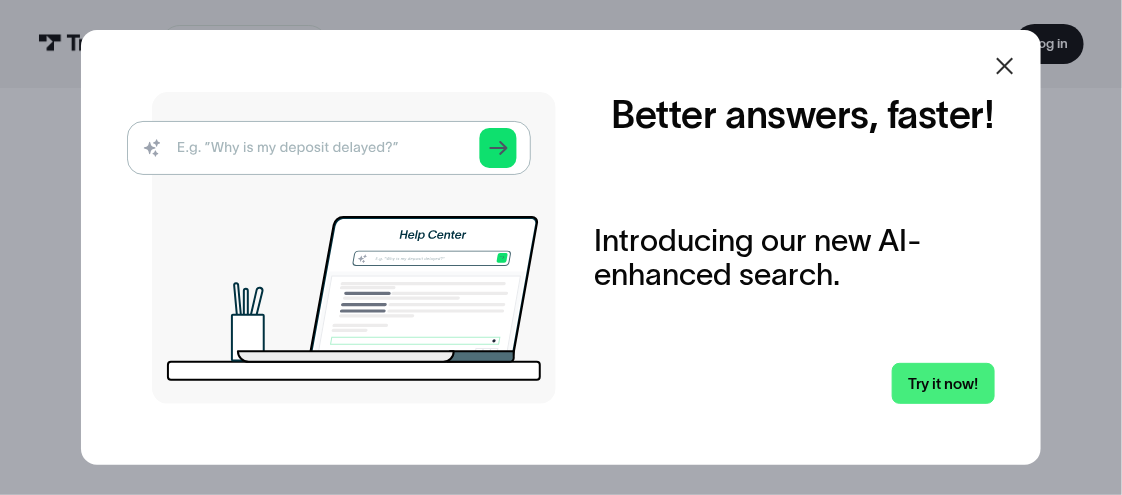 click at bounding box center (341, 248) 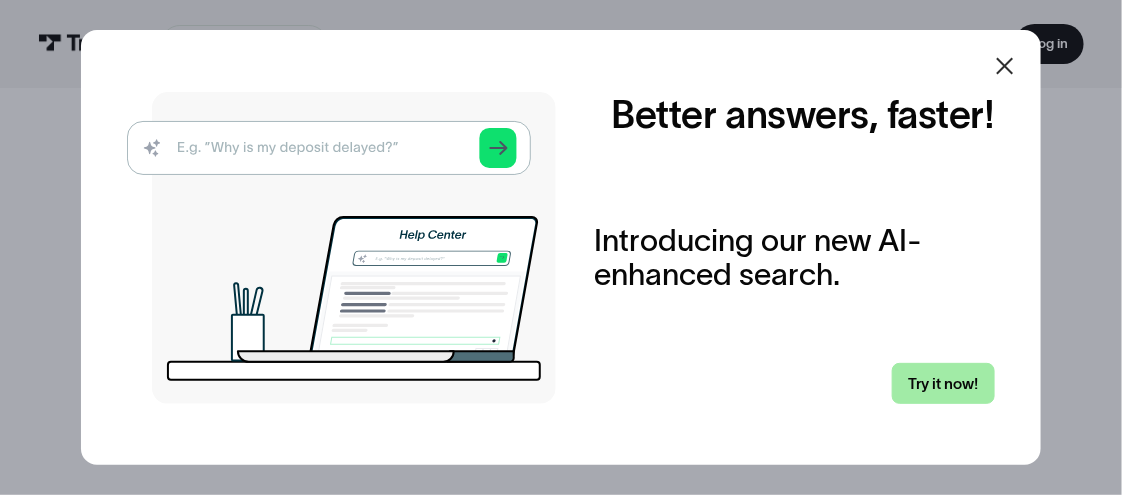 click on "Try it now!" at bounding box center (943, 383) 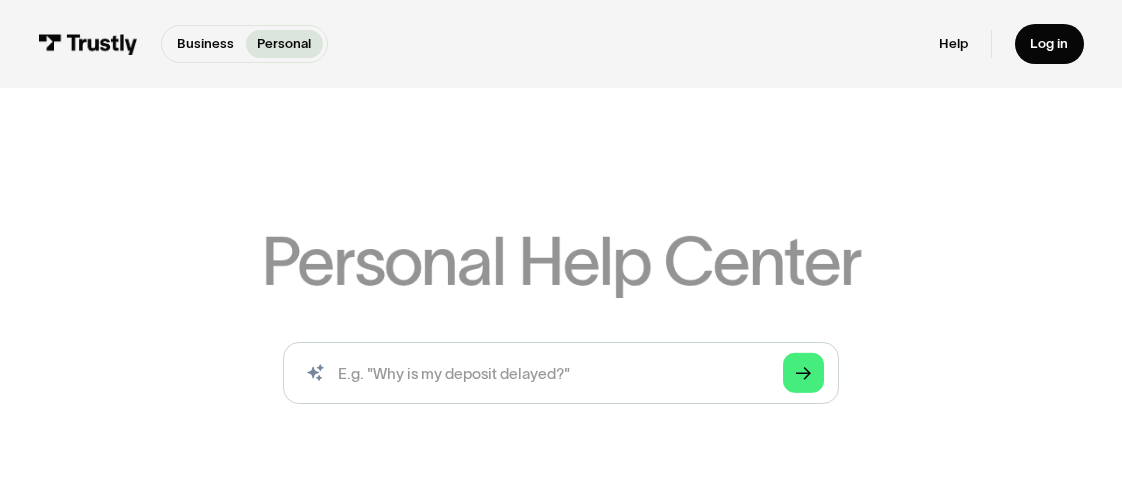scroll, scrollTop: 0, scrollLeft: 0, axis: both 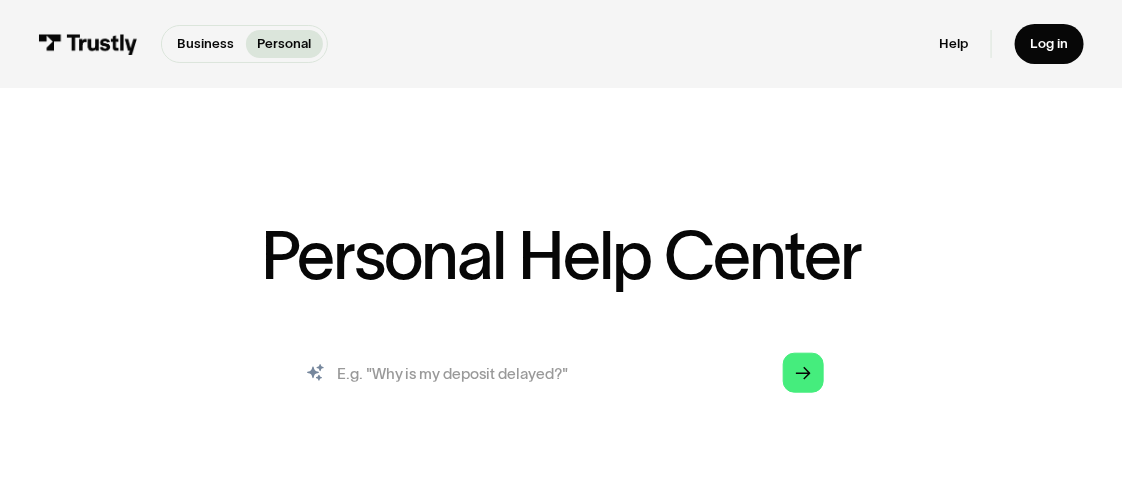 click at bounding box center [561, 372] 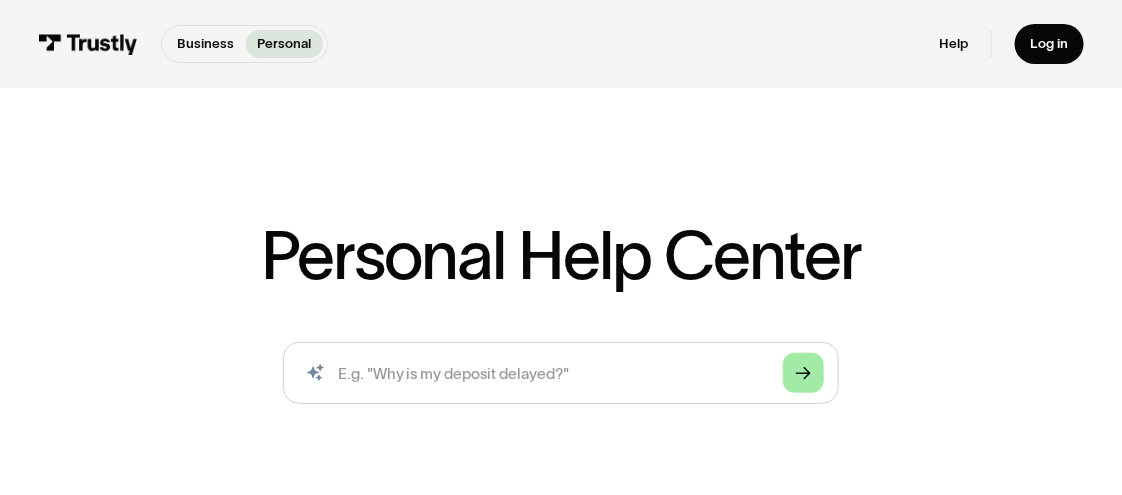 click 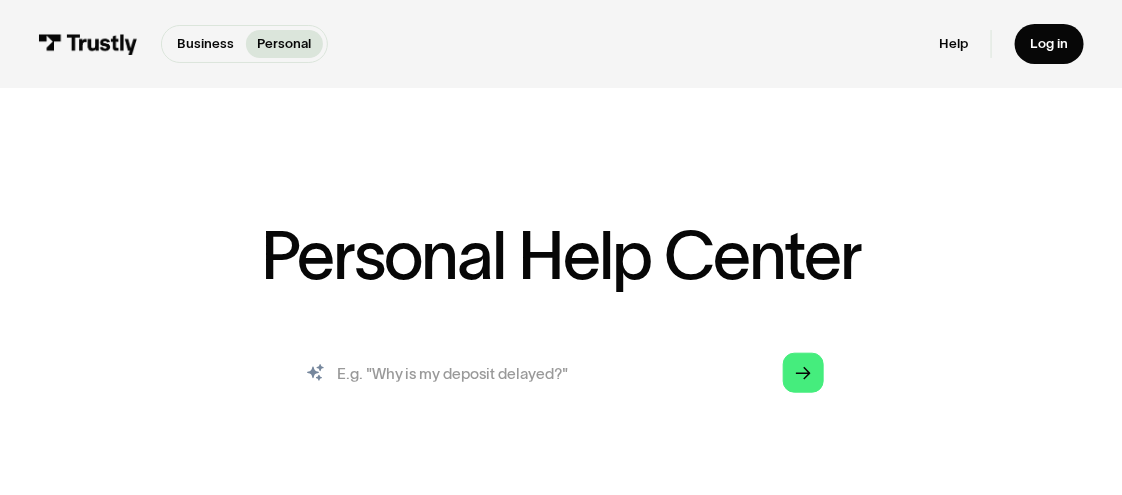 click at bounding box center (561, 372) 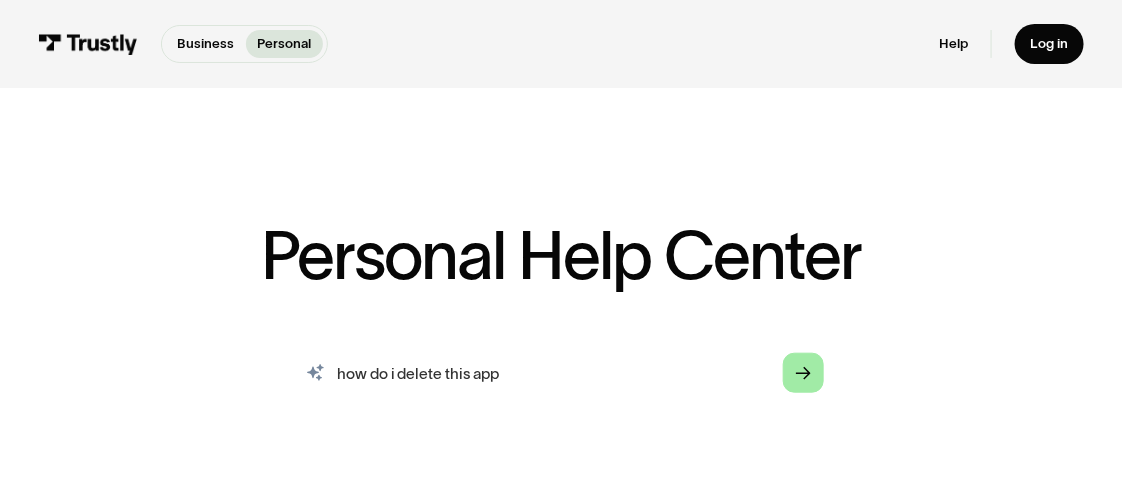 type on "how do i delete this app" 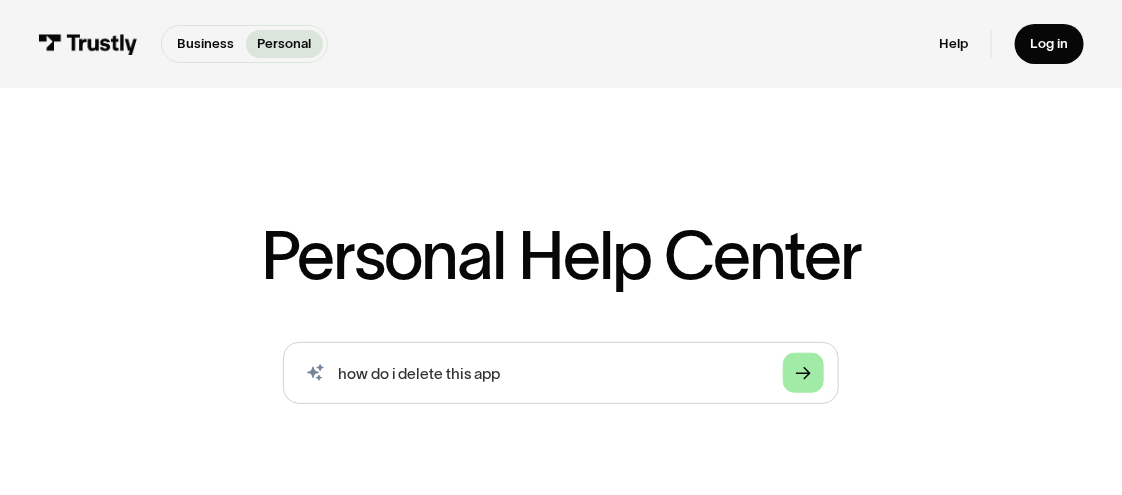 click on "Arrow Right" 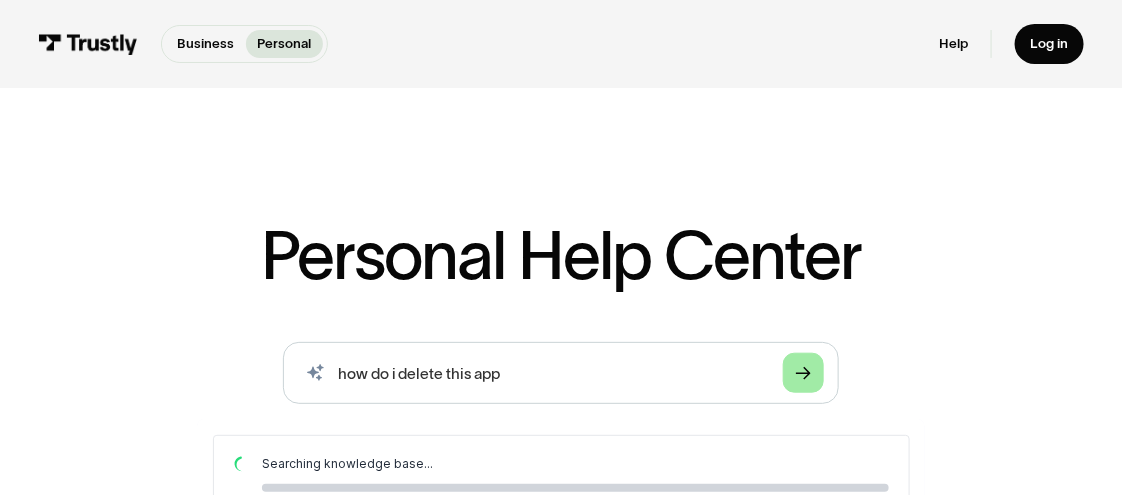 scroll, scrollTop: 0, scrollLeft: 0, axis: both 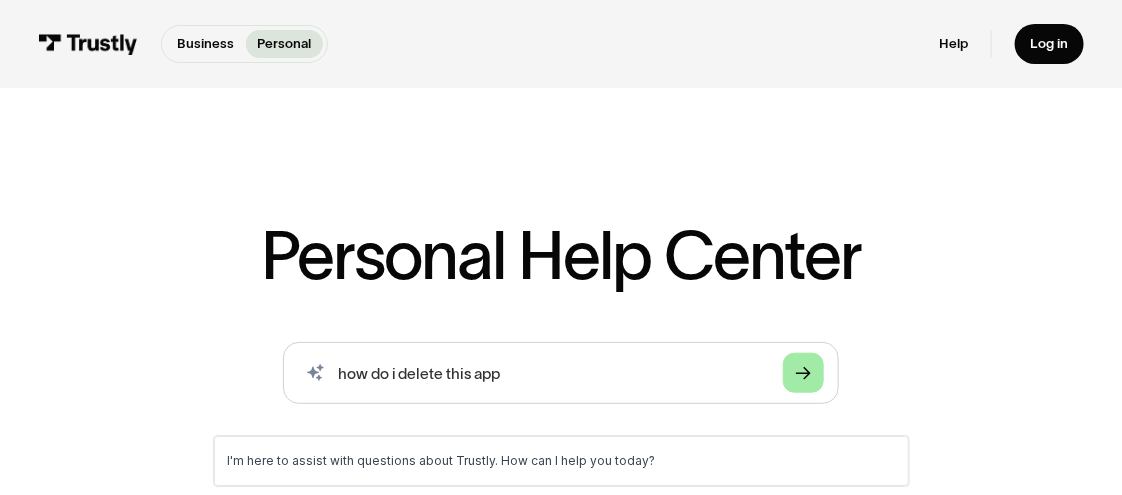 click on "Arrow Right" 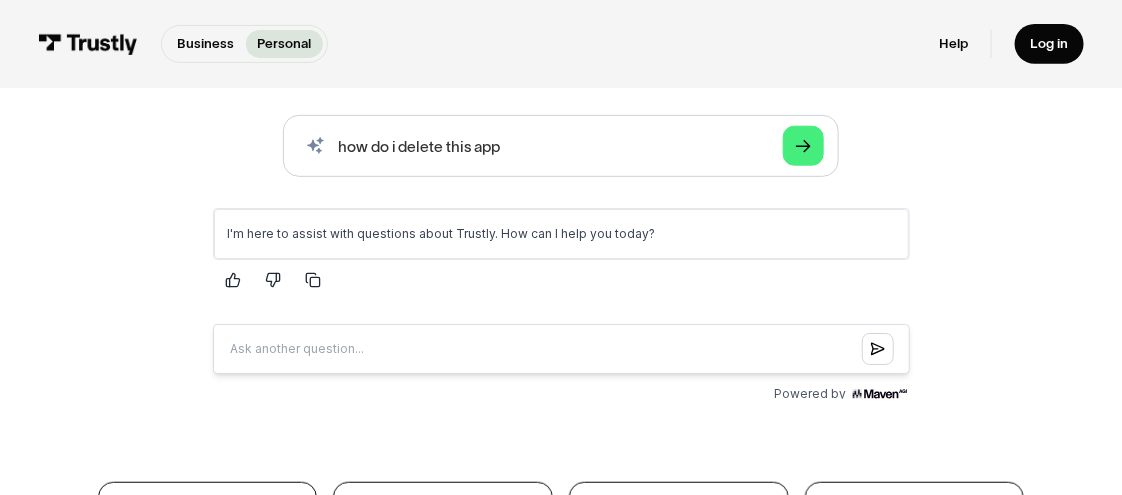 scroll, scrollTop: 221, scrollLeft: 0, axis: vertical 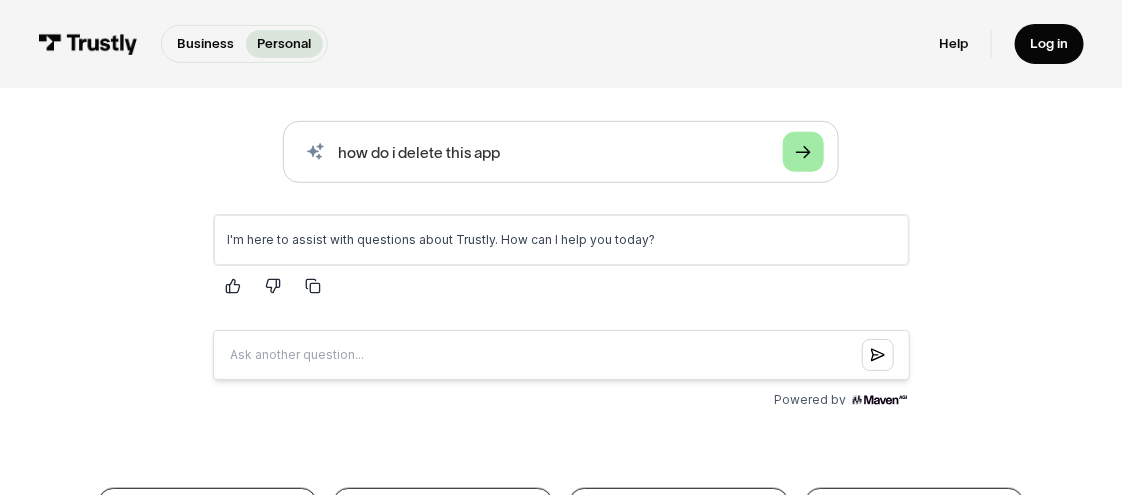 click on "Arrow Right" 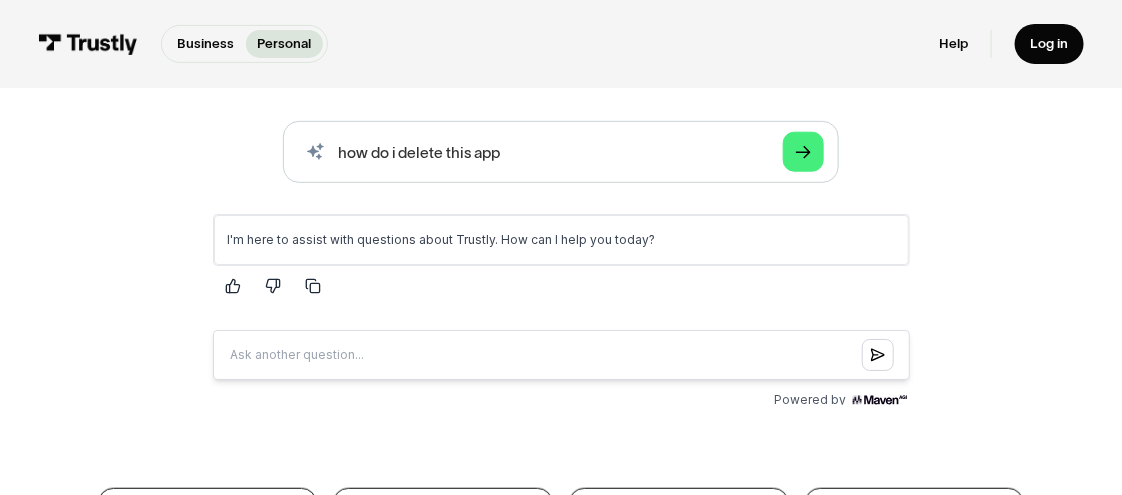 click at bounding box center (560, 355) 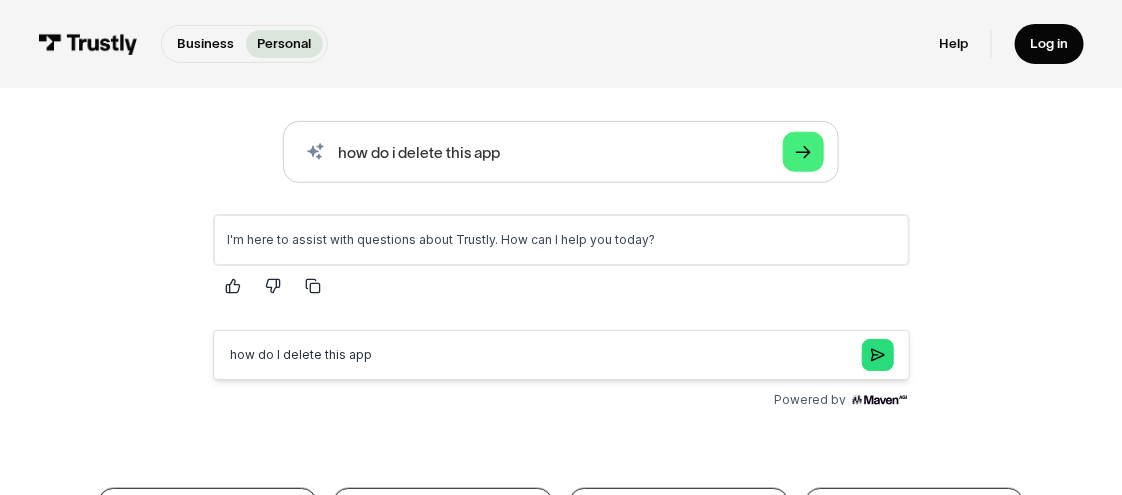 type on "how do I delete this app" 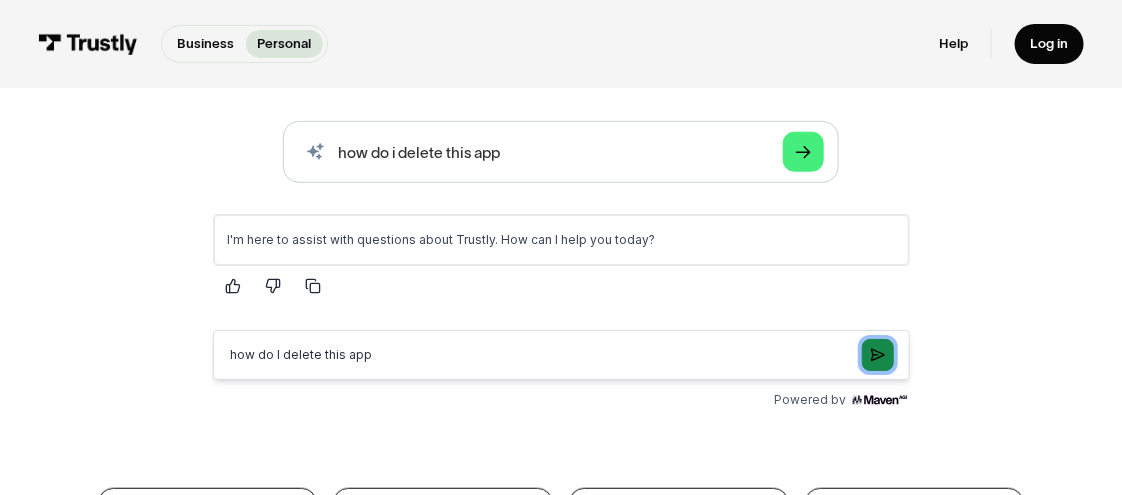 click 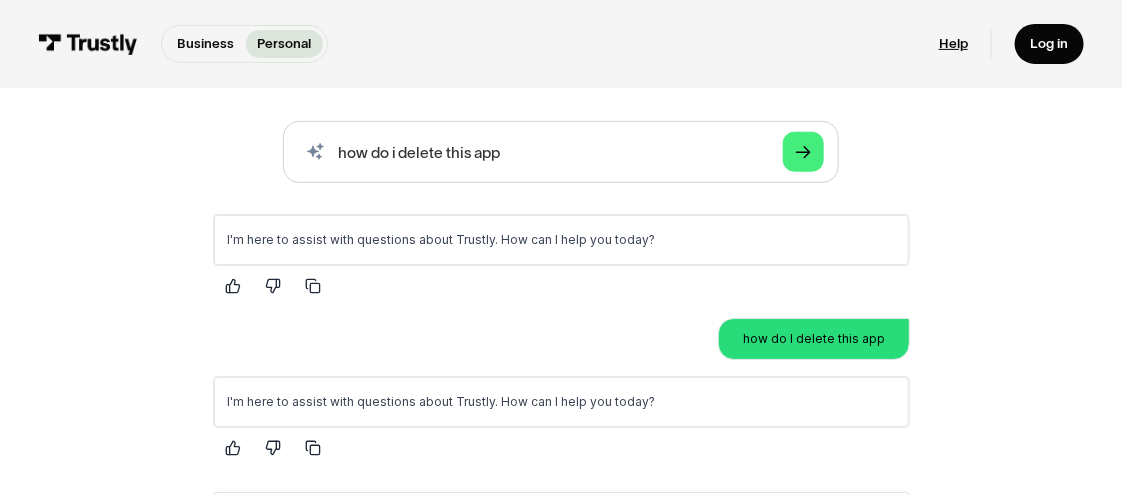 click on "Help" at bounding box center (953, 43) 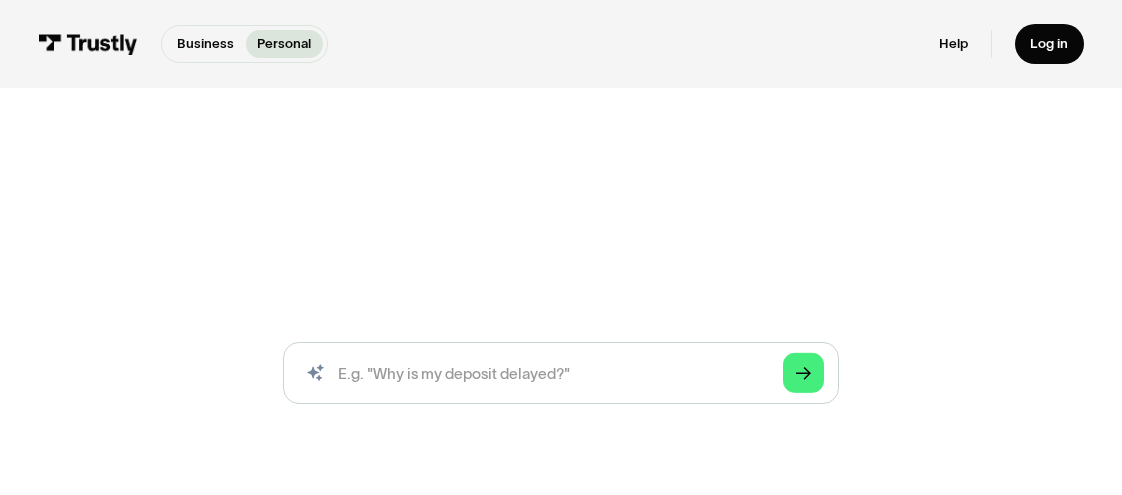 scroll, scrollTop: 0, scrollLeft: 0, axis: both 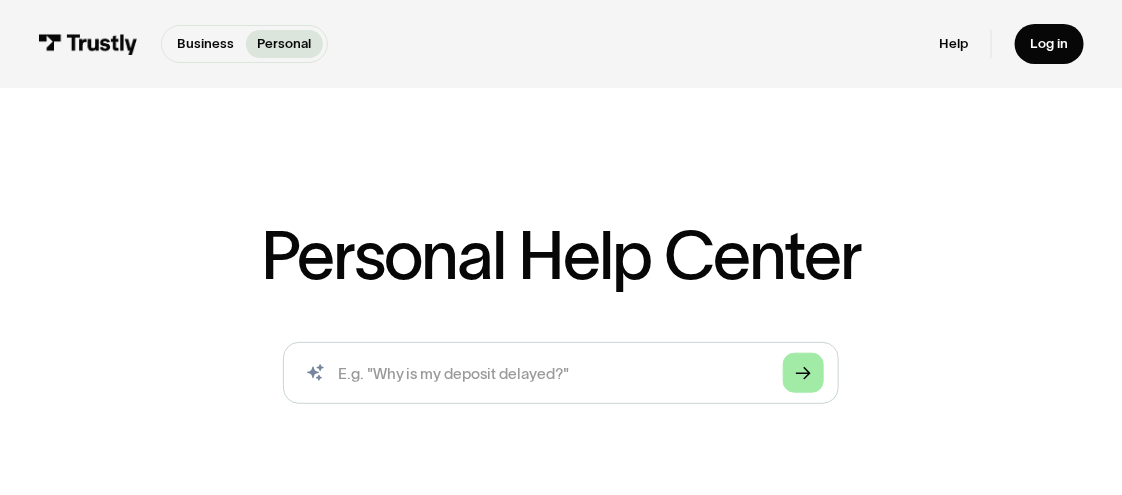 click on "Arrow Right" 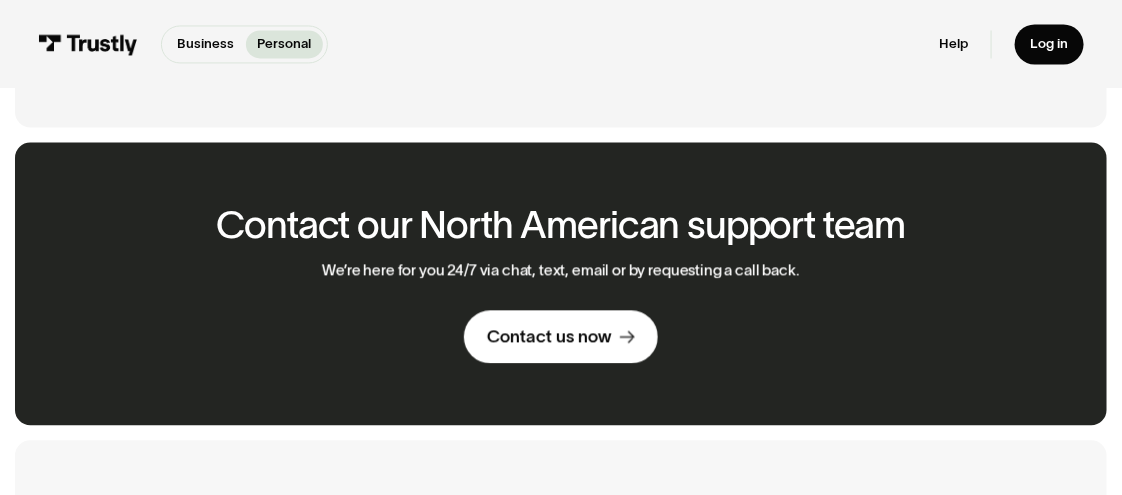 scroll, scrollTop: 1227, scrollLeft: 0, axis: vertical 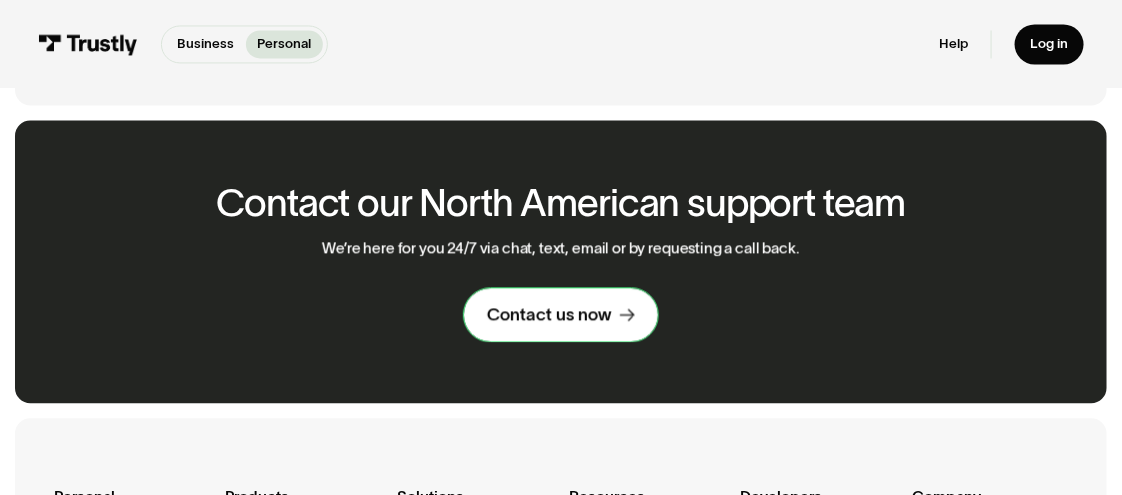 click on "Contact us now" at bounding box center (549, 314) 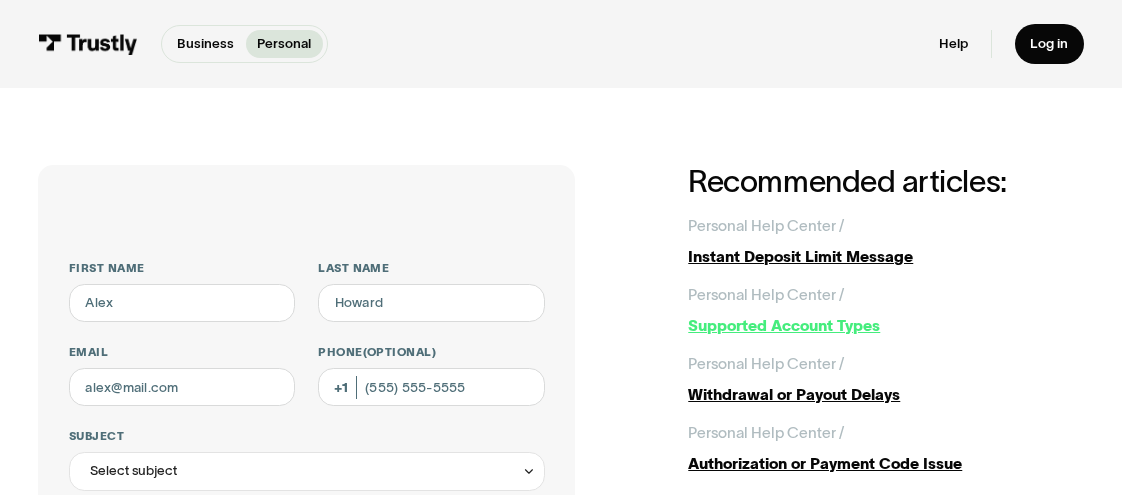 scroll, scrollTop: 0, scrollLeft: 0, axis: both 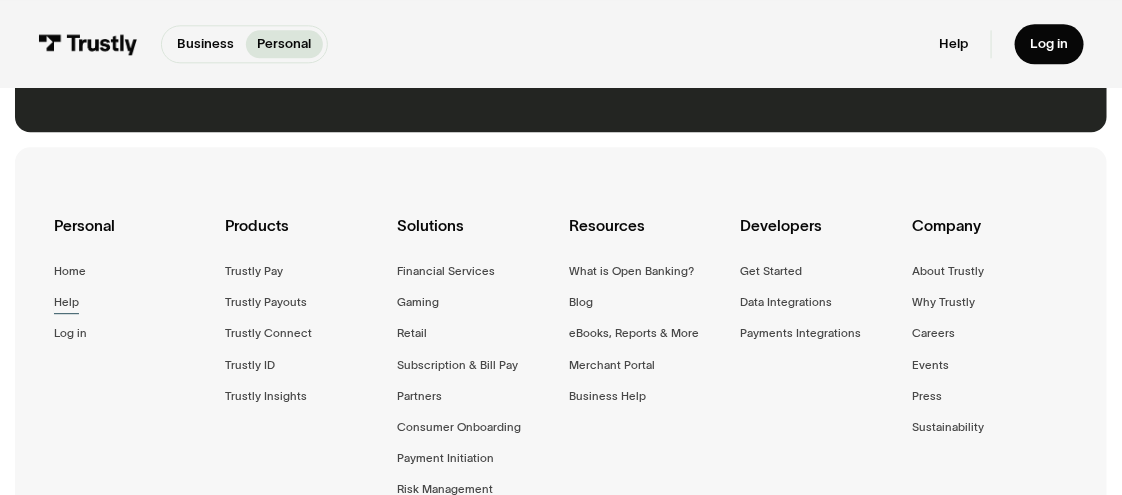 click on "Help" at bounding box center [66, 303] 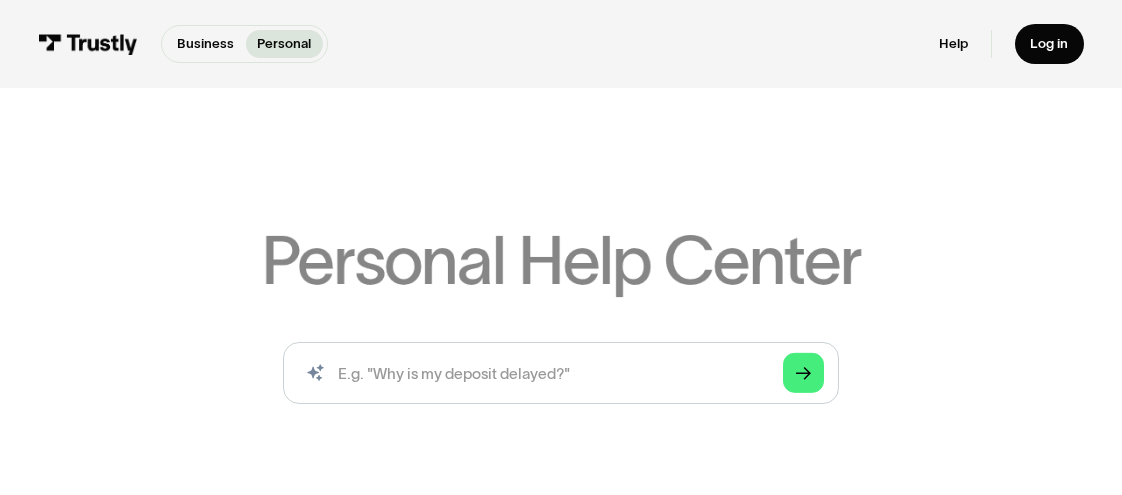 scroll, scrollTop: 0, scrollLeft: 0, axis: both 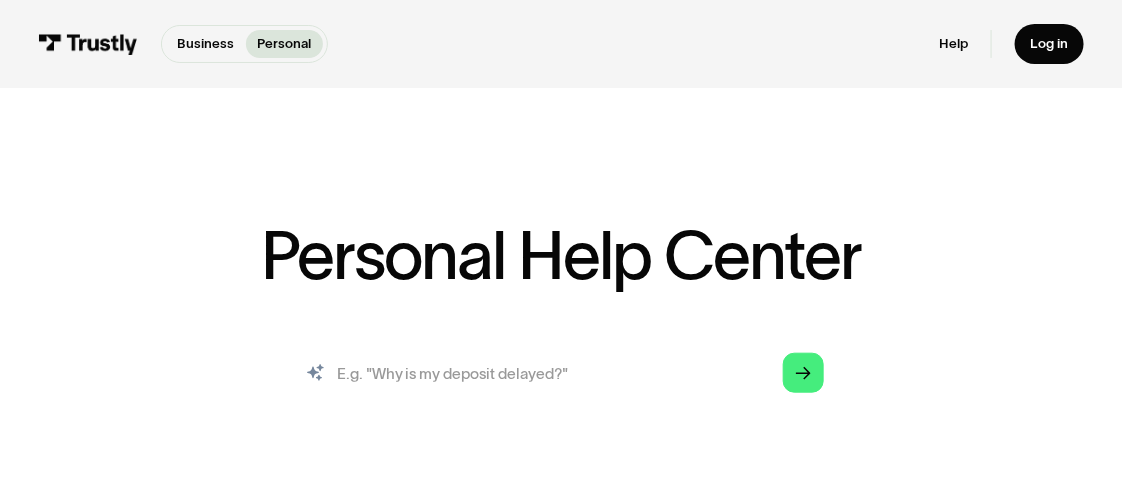 click at bounding box center [561, 372] 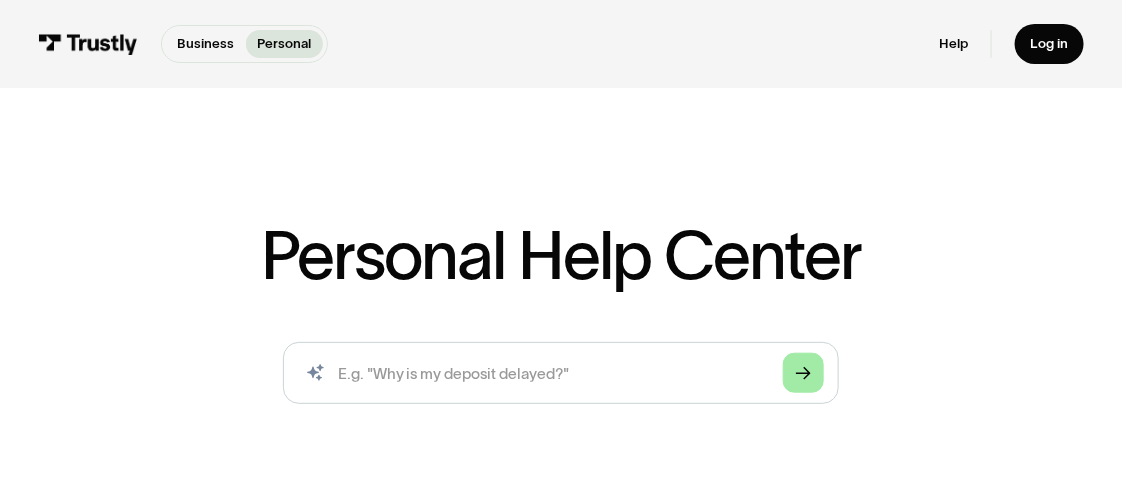 click on "Arrow Right" 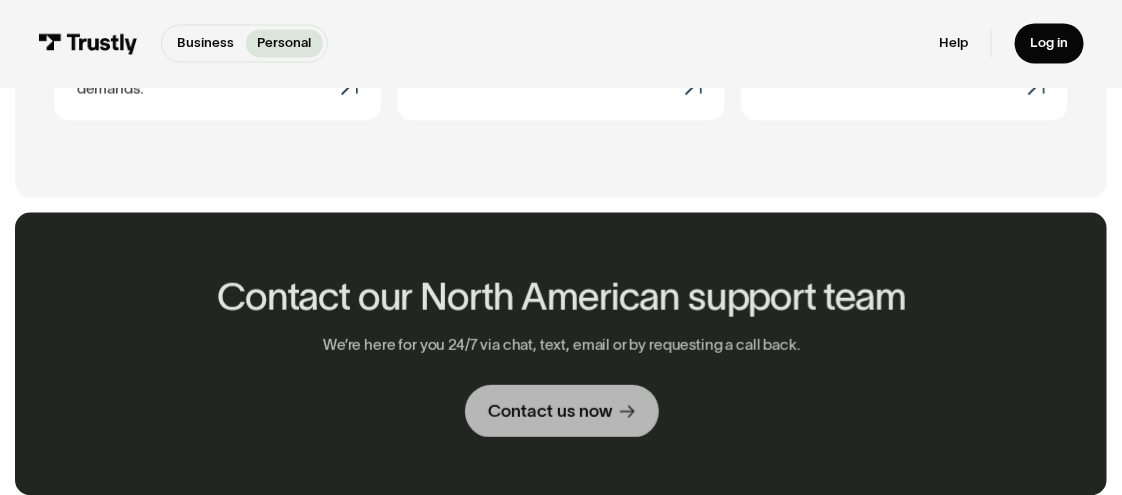 scroll, scrollTop: 1137, scrollLeft: 0, axis: vertical 